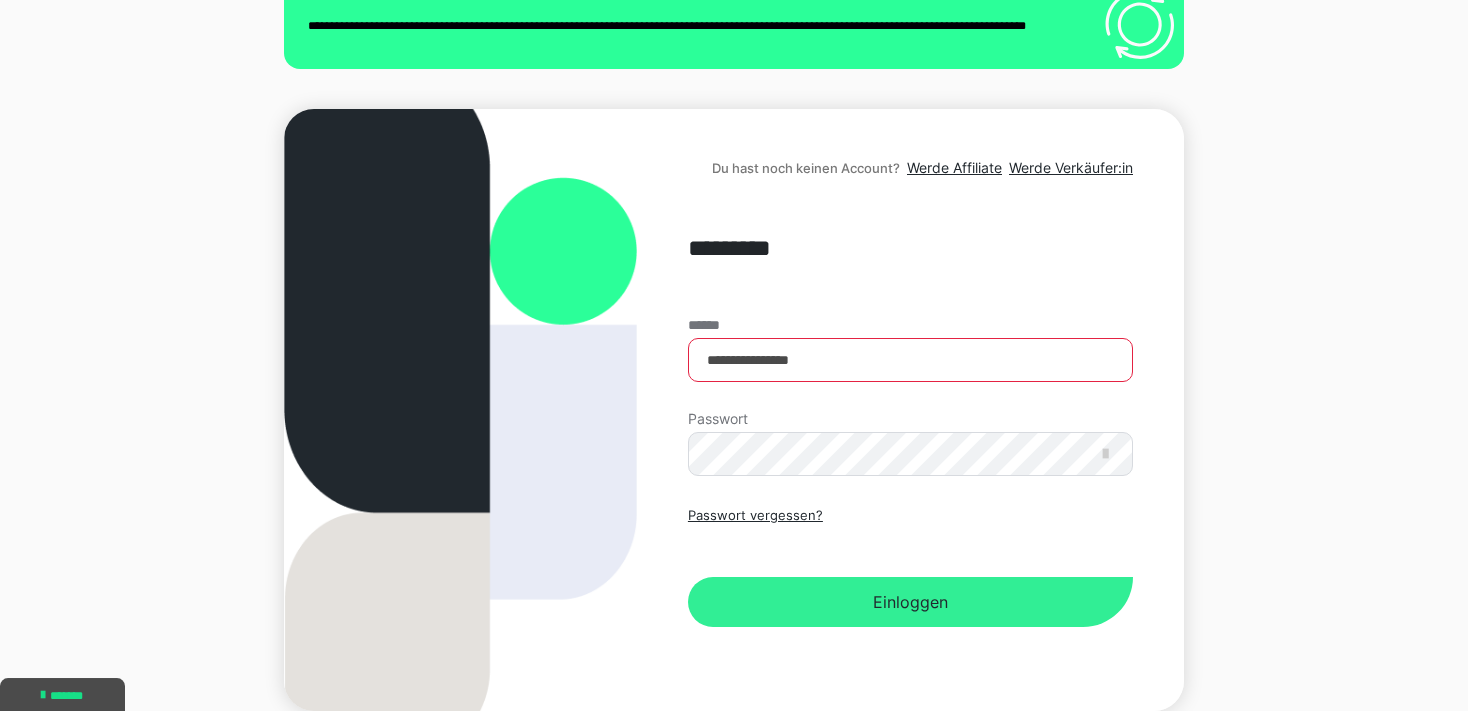 scroll, scrollTop: 206, scrollLeft: 0, axis: vertical 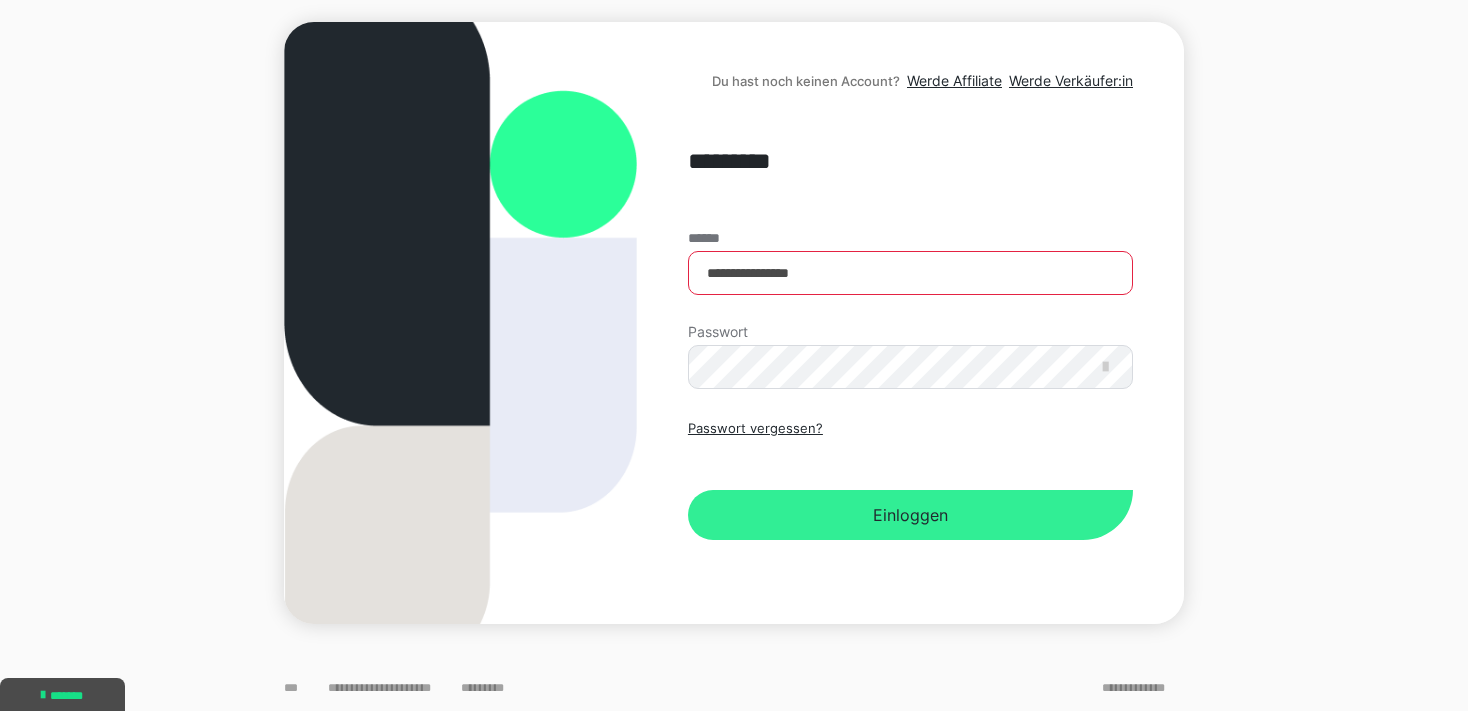 click on "Einloggen" at bounding box center (910, 515) 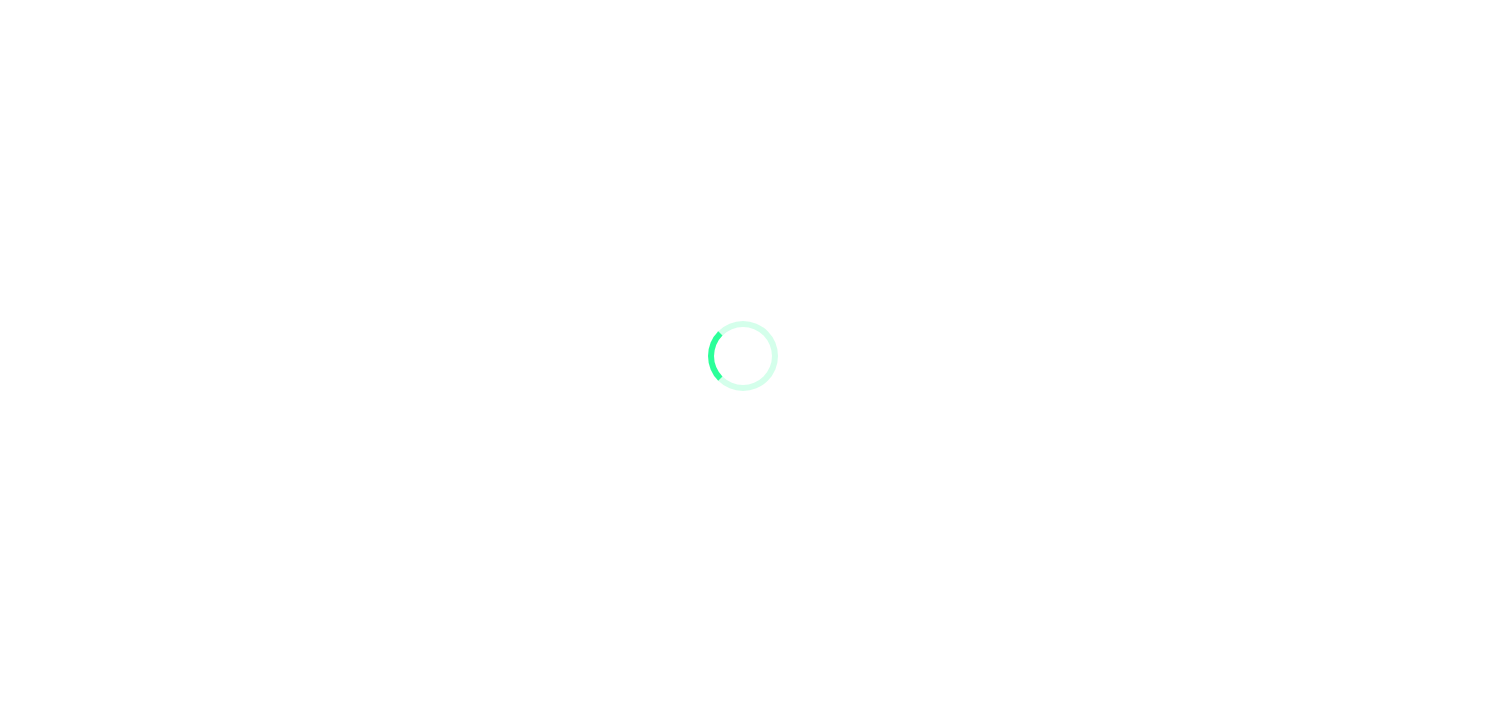 scroll, scrollTop: 0, scrollLeft: 0, axis: both 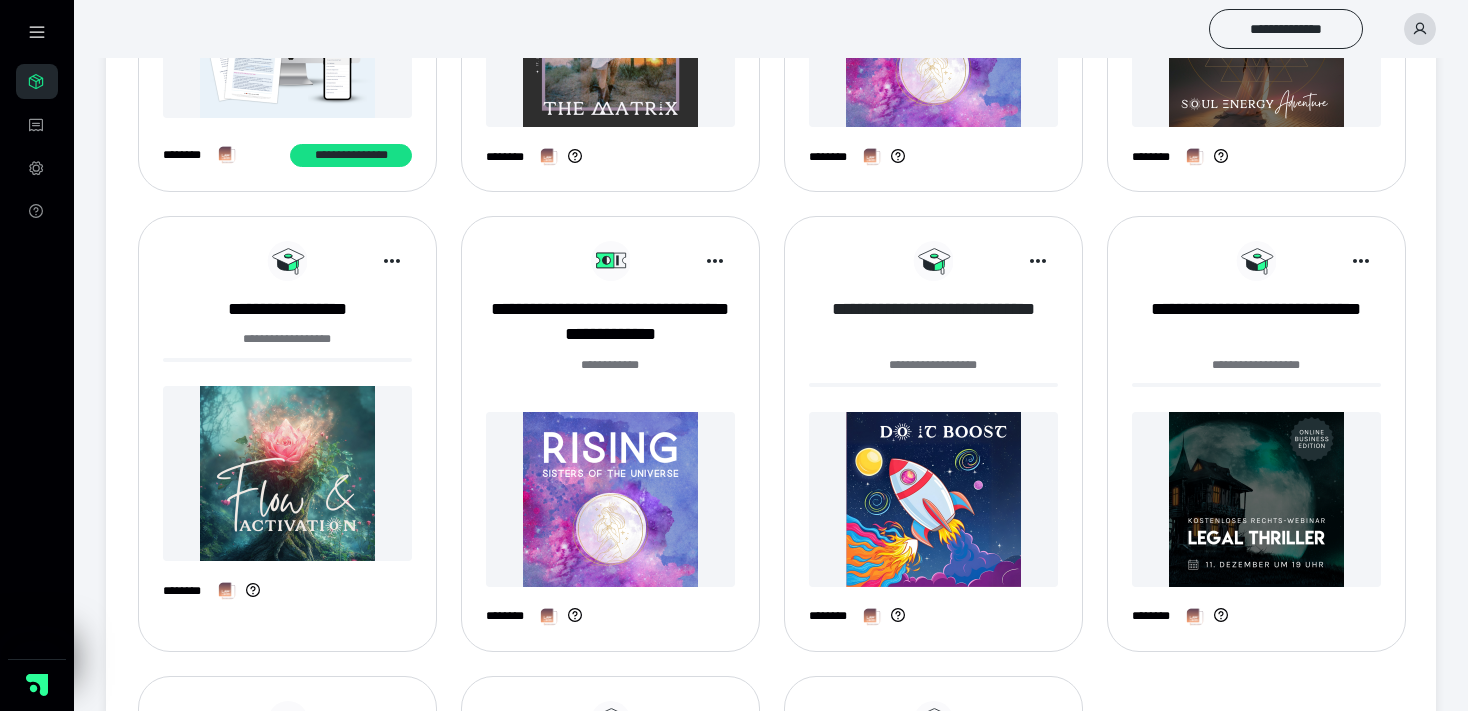 click on "**********" at bounding box center (933, 322) 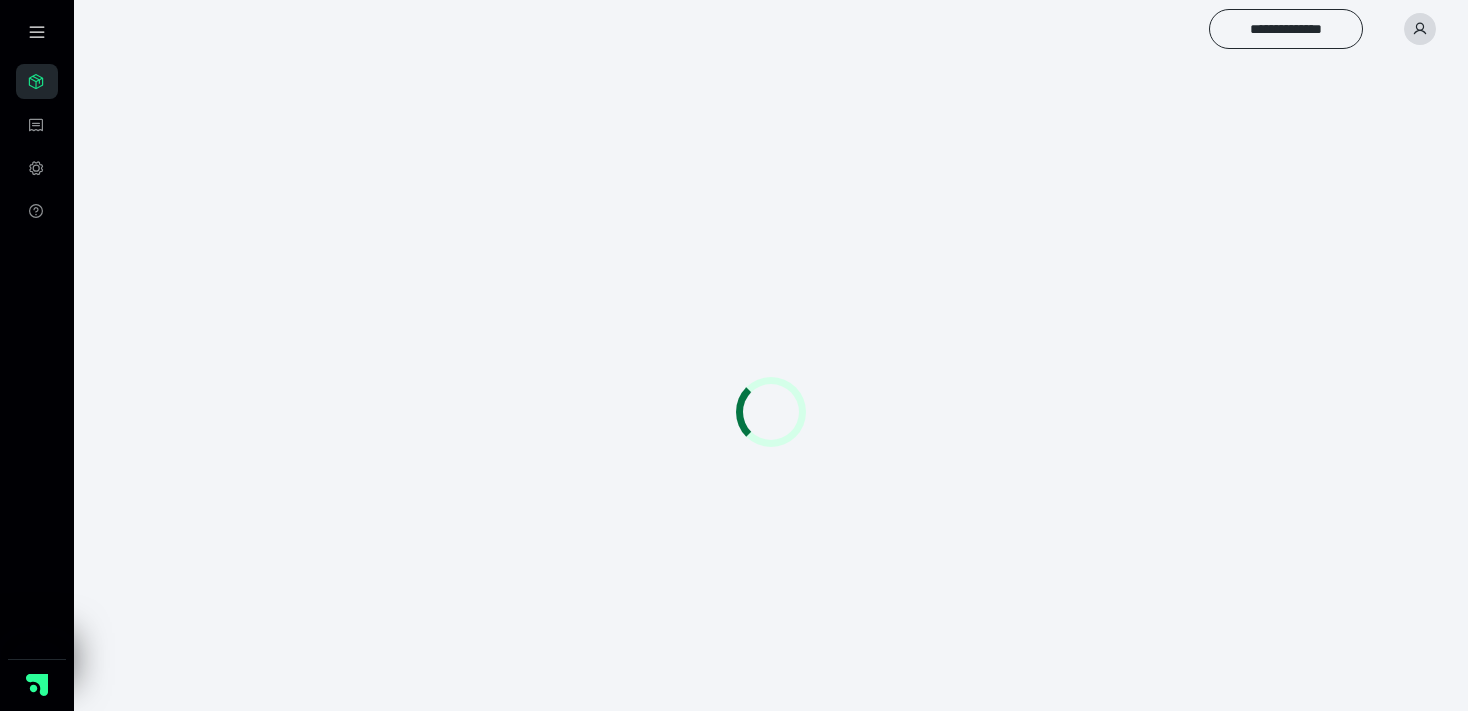 scroll, scrollTop: 0, scrollLeft: 0, axis: both 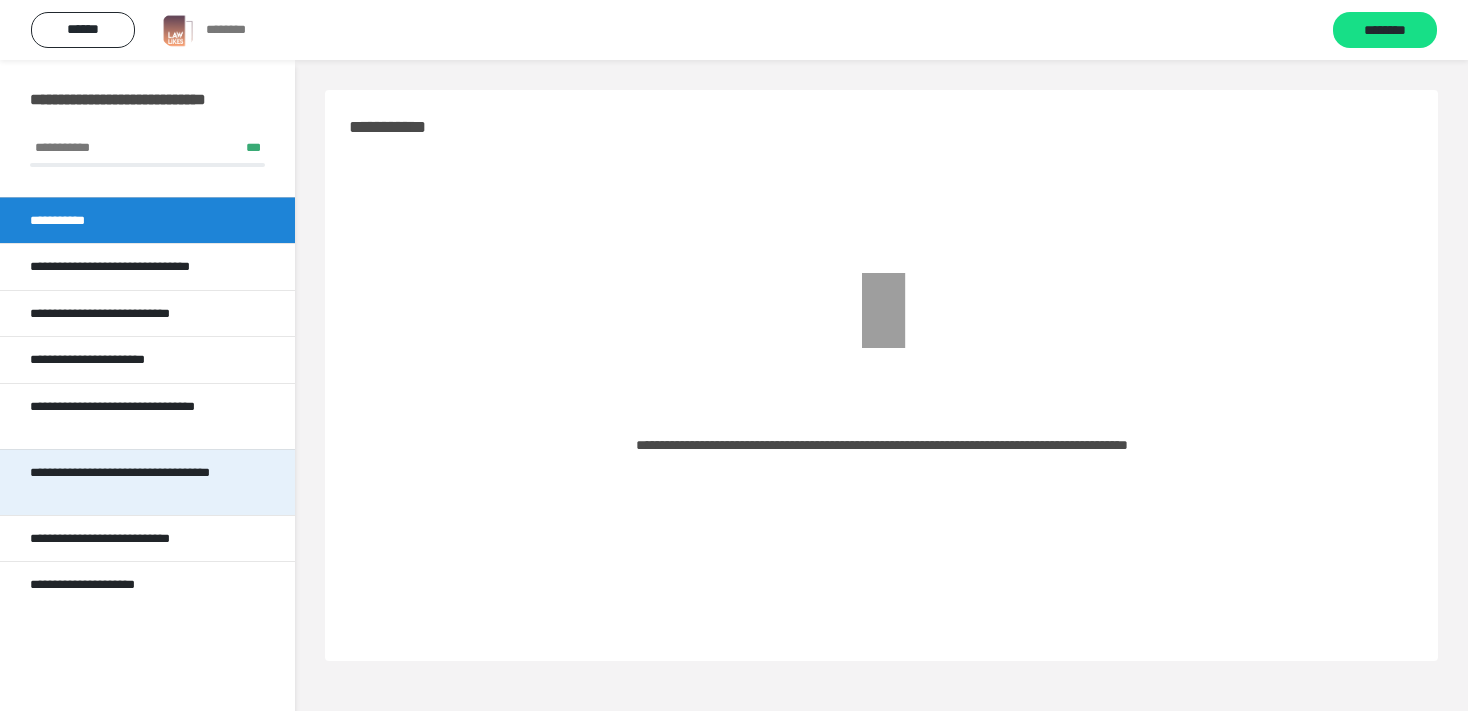 click on "**********" at bounding box center [139, 482] 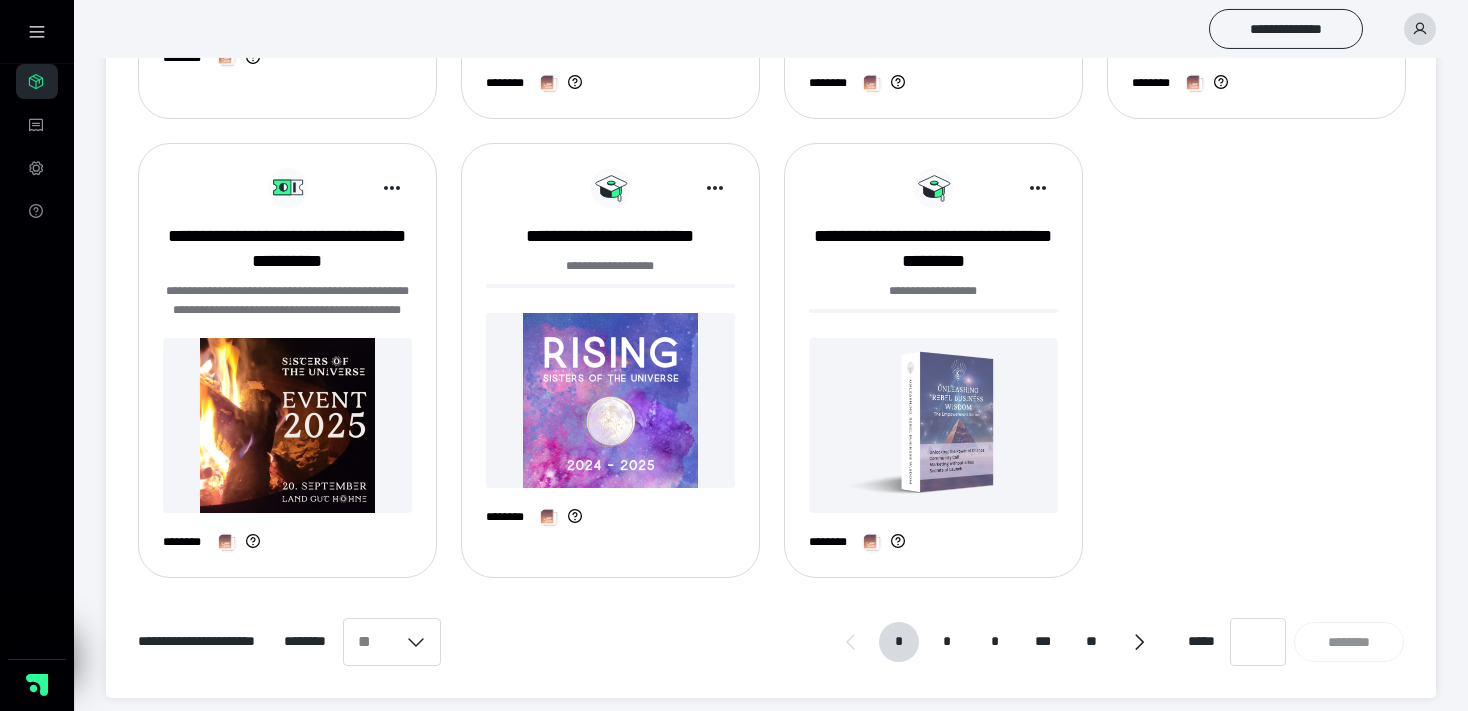 scroll, scrollTop: 1594, scrollLeft: 0, axis: vertical 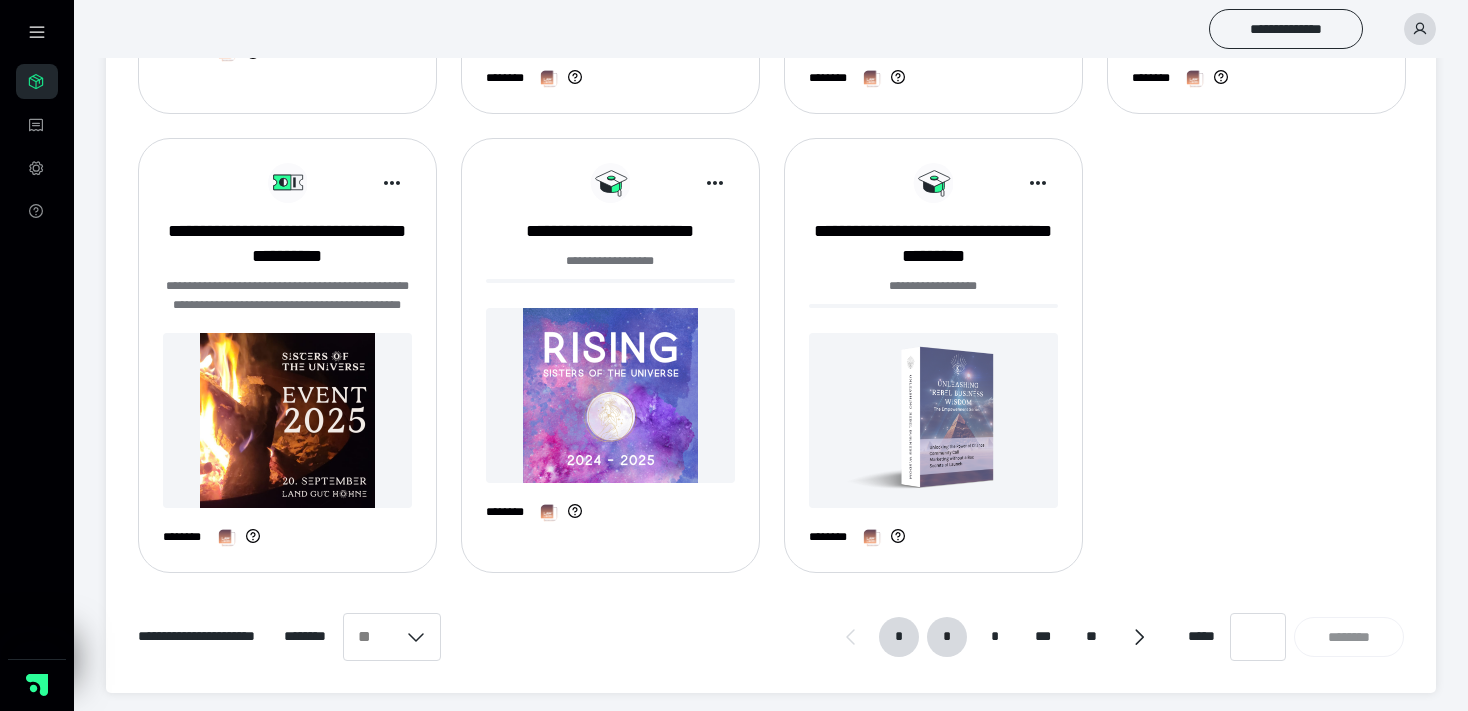 click on "*" at bounding box center [947, 637] 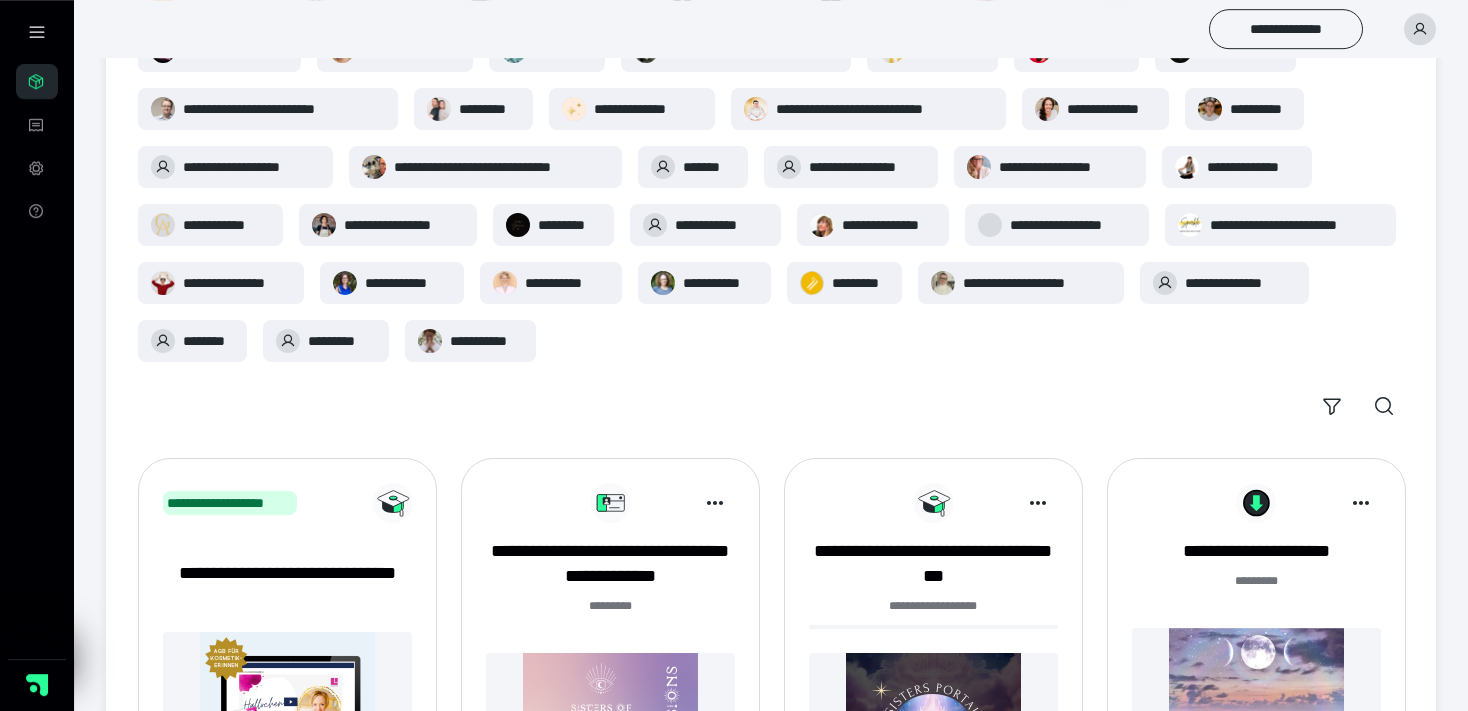 scroll, scrollTop: 595, scrollLeft: 0, axis: vertical 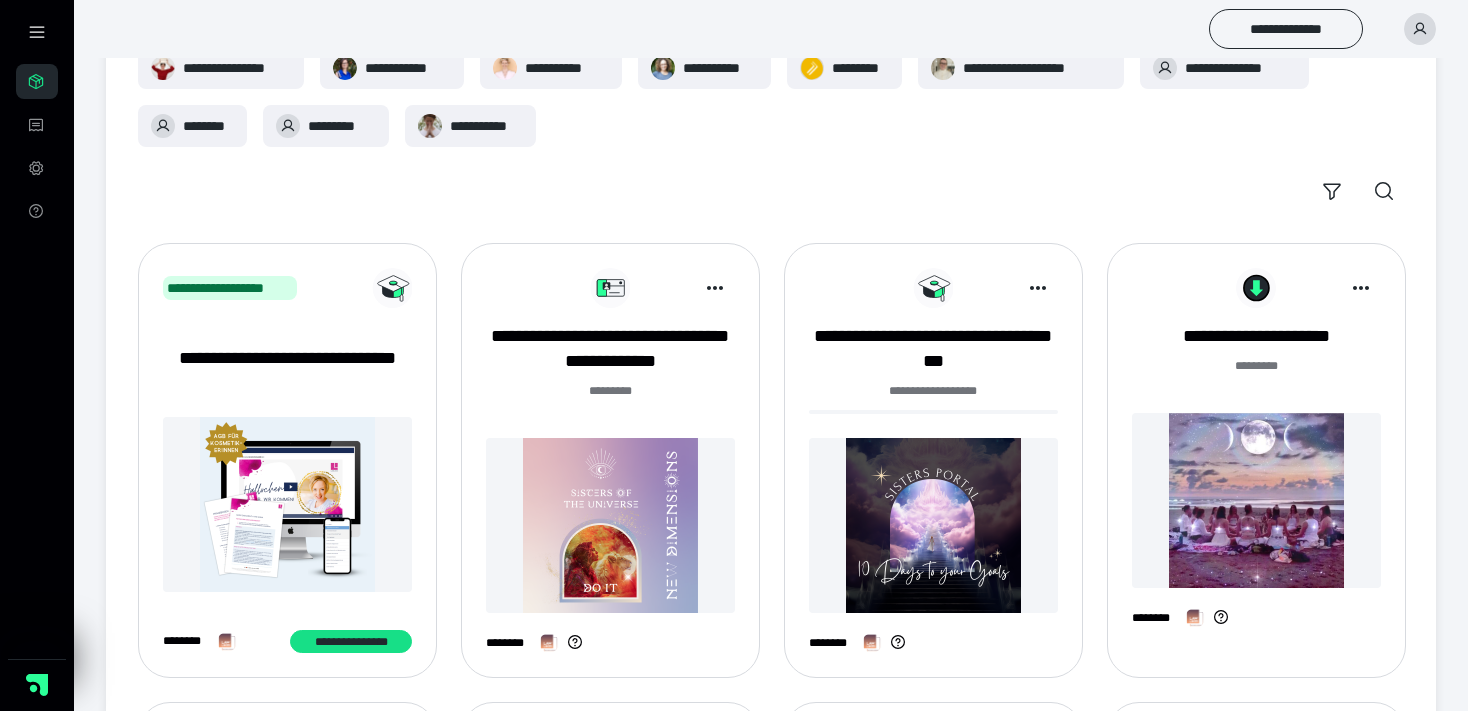 click on "*******   *" at bounding box center [610, 402] 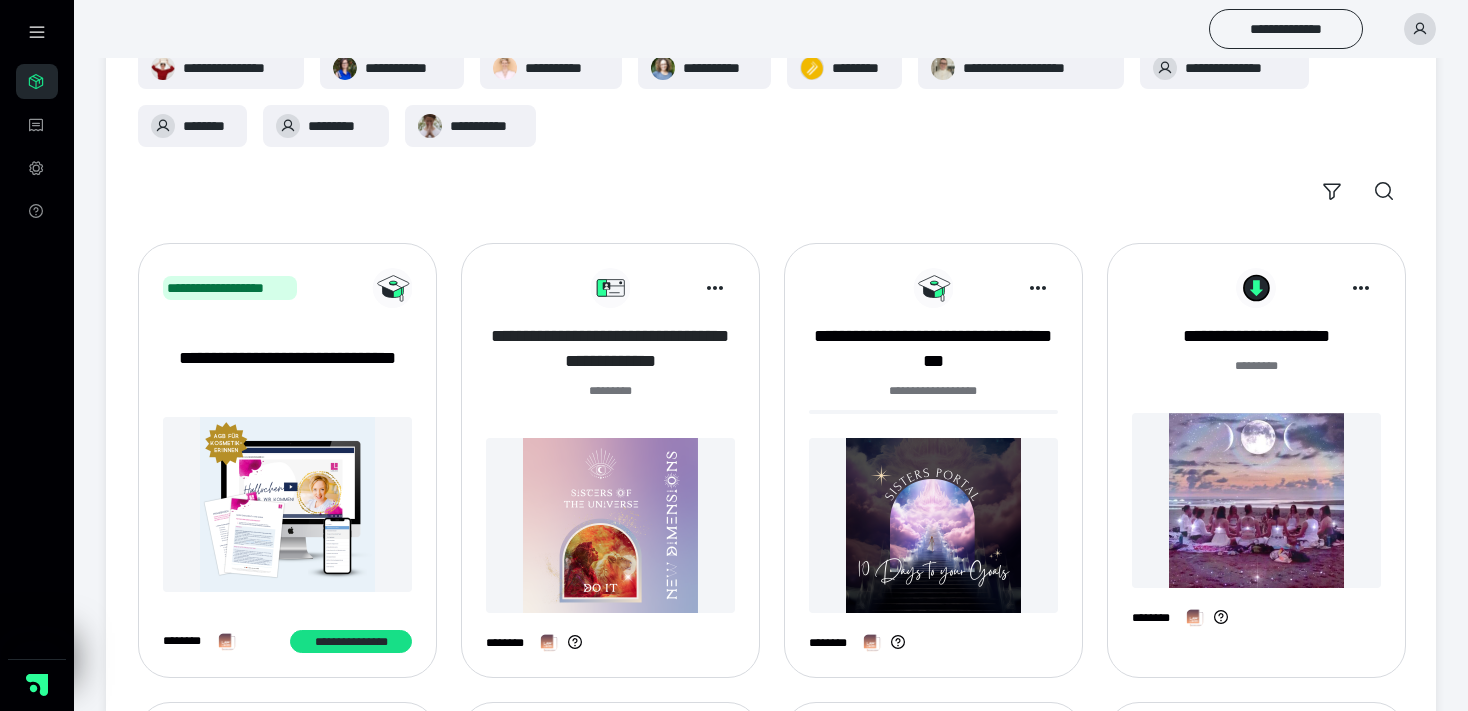 click on "**********" at bounding box center (610, 349) 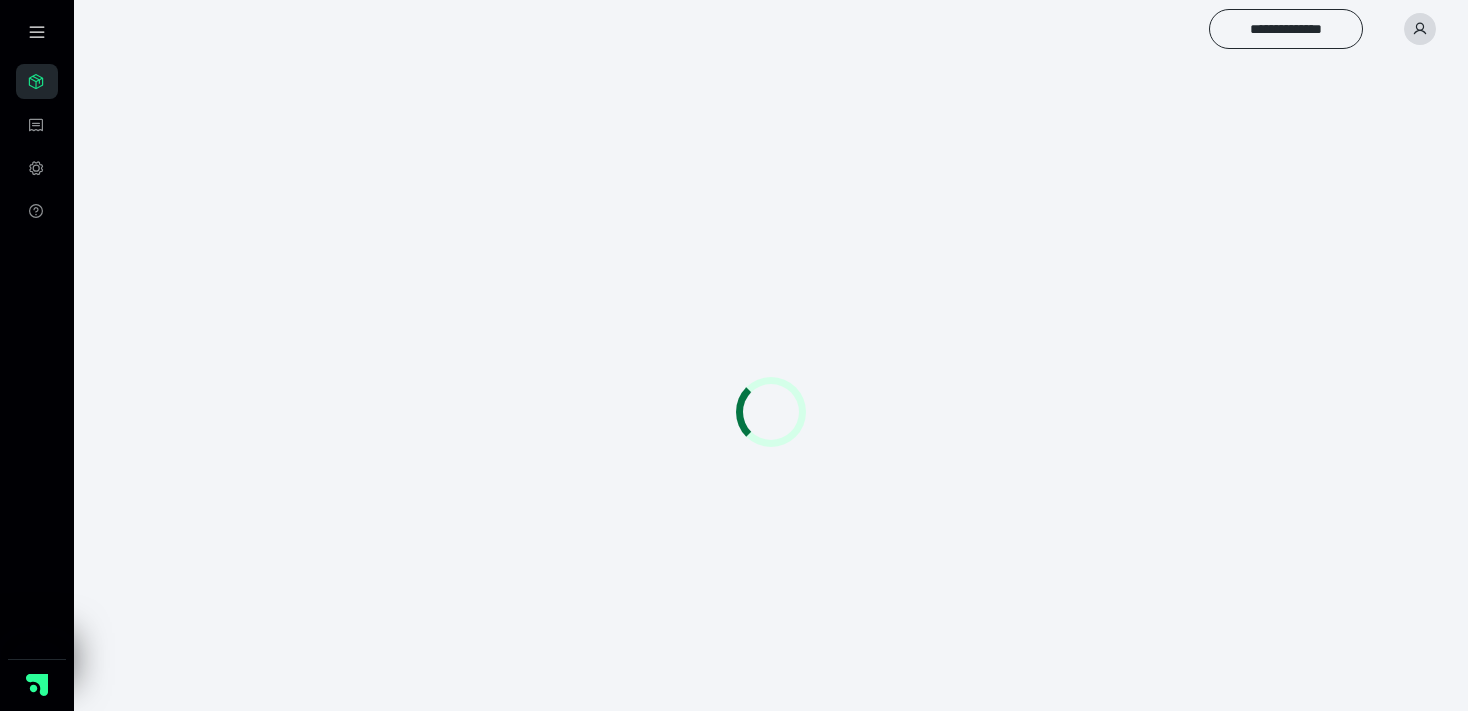 scroll, scrollTop: 0, scrollLeft: 0, axis: both 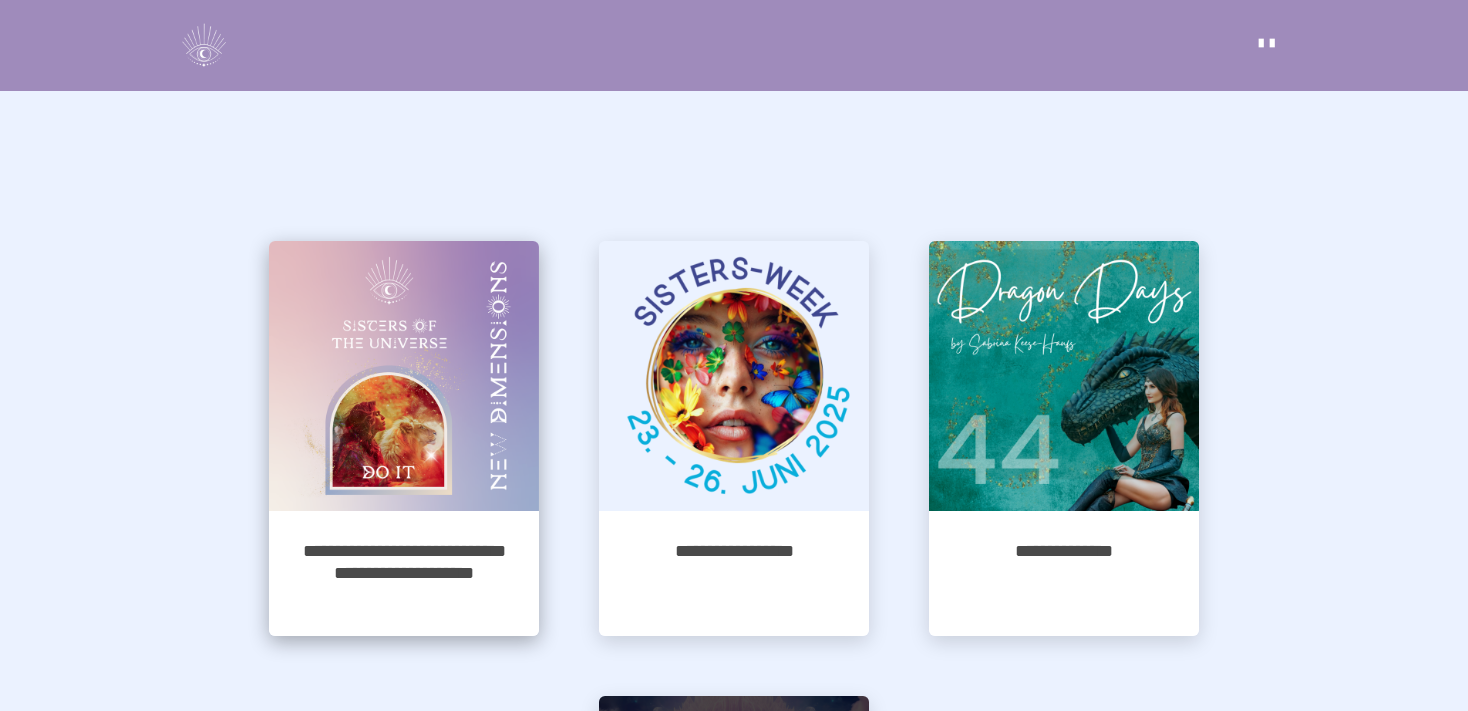 click at bounding box center [404, 376] 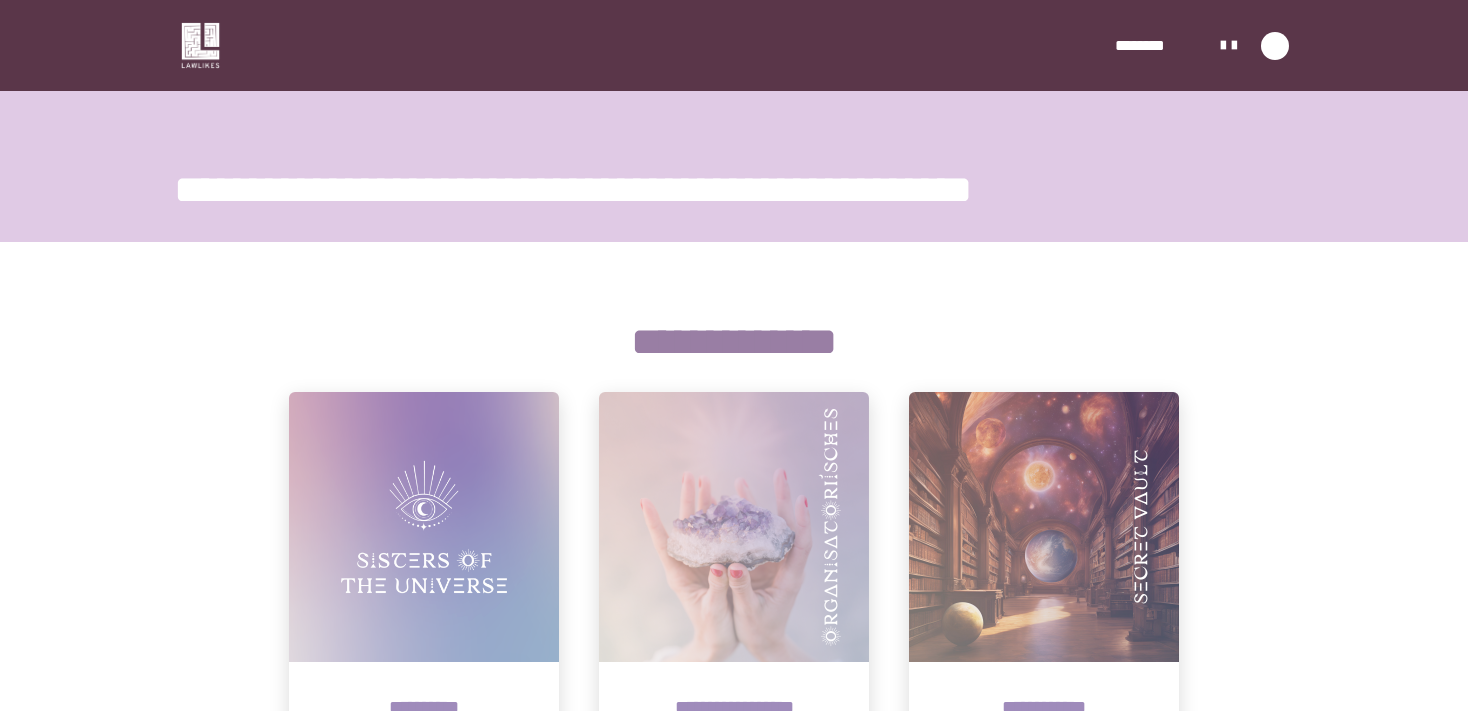 scroll, scrollTop: 316, scrollLeft: 0, axis: vertical 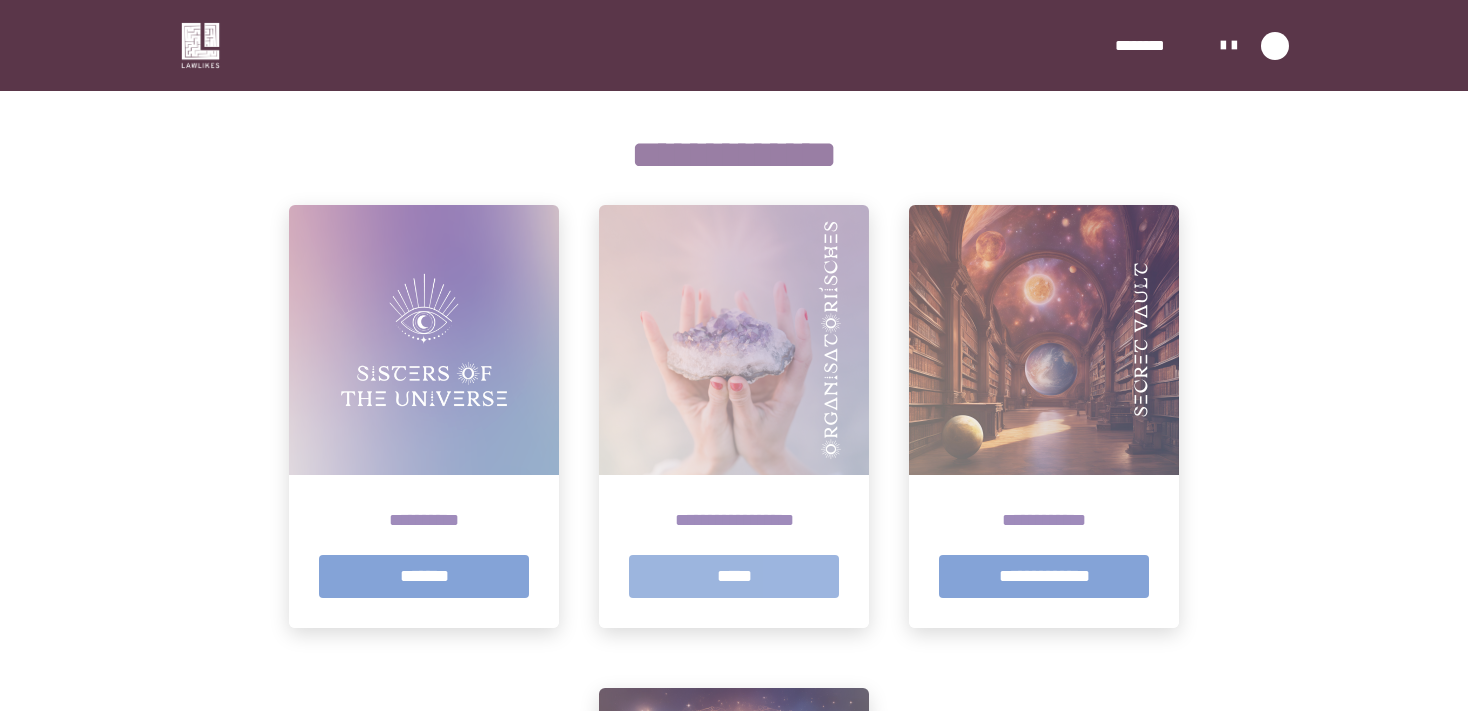 click on "*****" at bounding box center (734, 576) 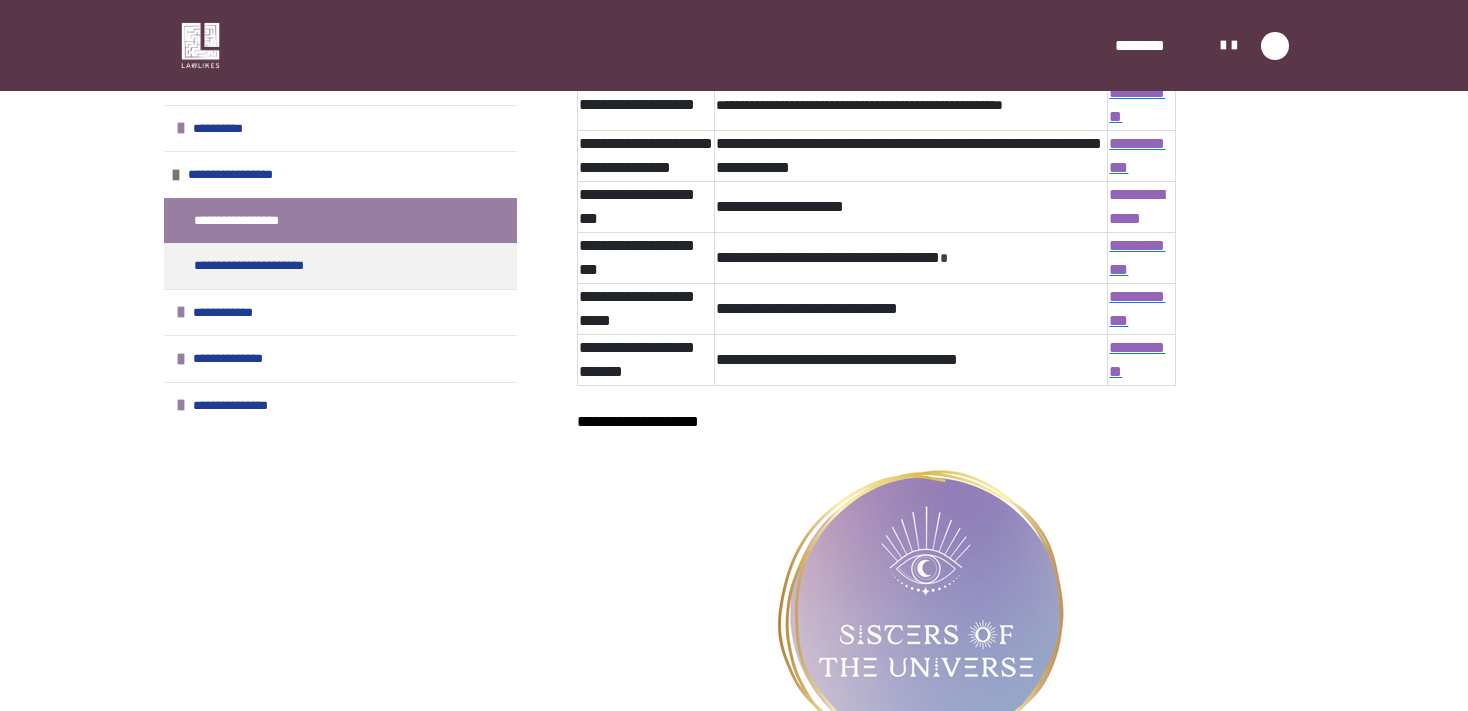 scroll, scrollTop: 1267, scrollLeft: 0, axis: vertical 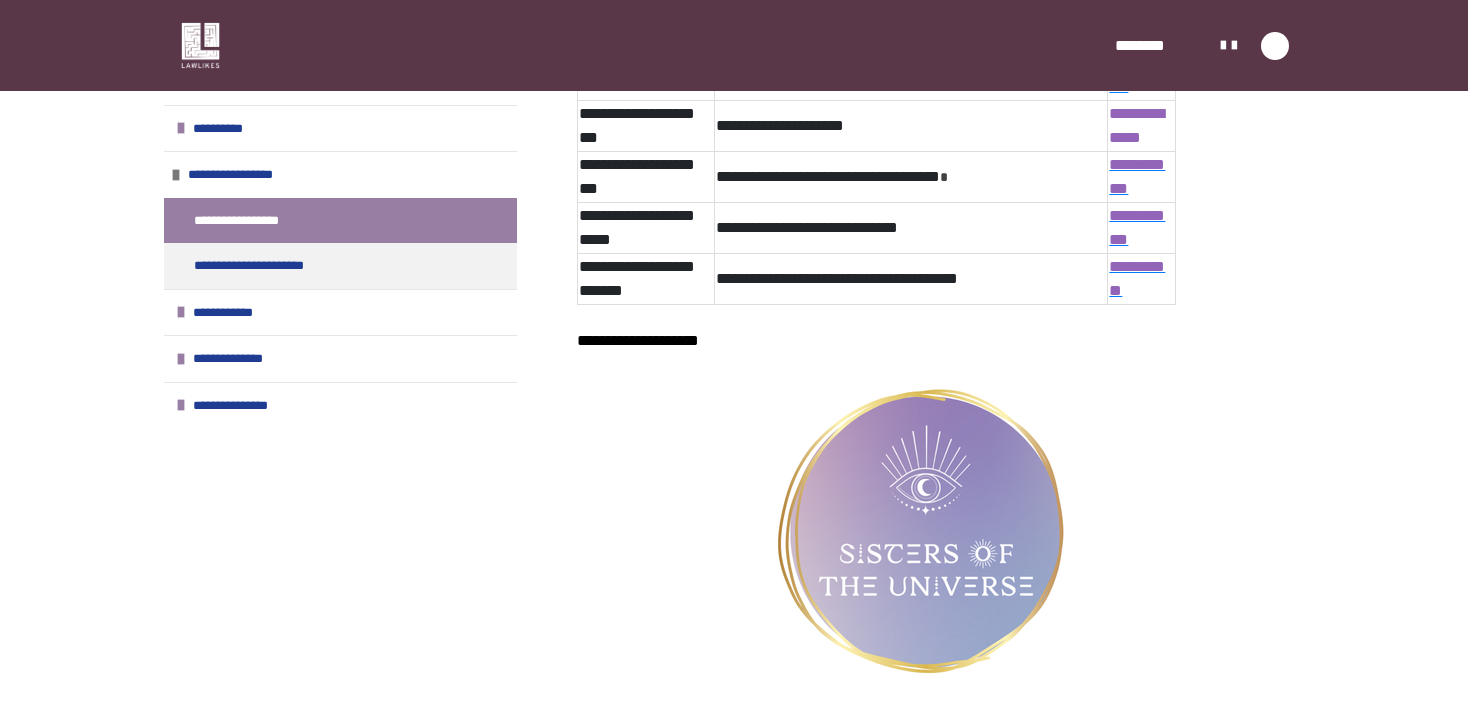 click on "**********" at bounding box center (1137, -28) 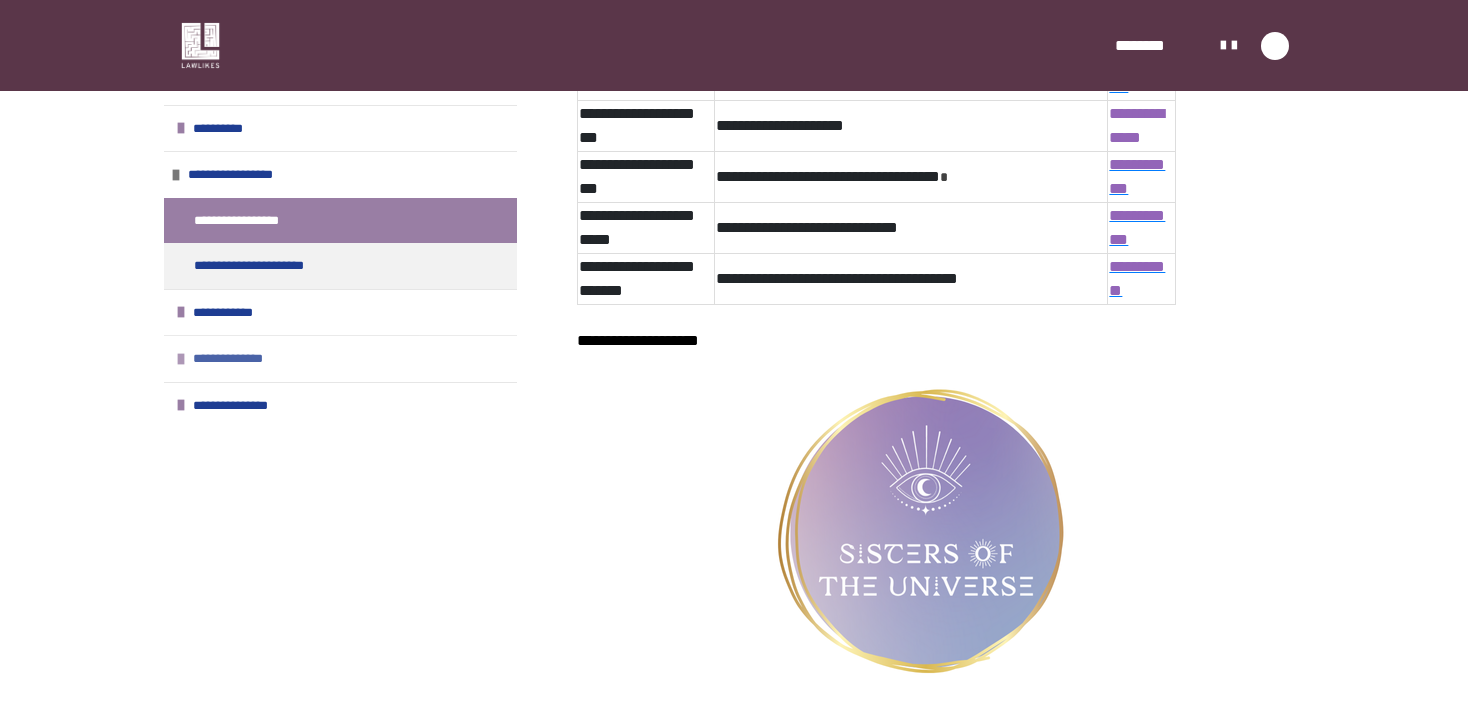 click on "**********" at bounding box center [236, 359] 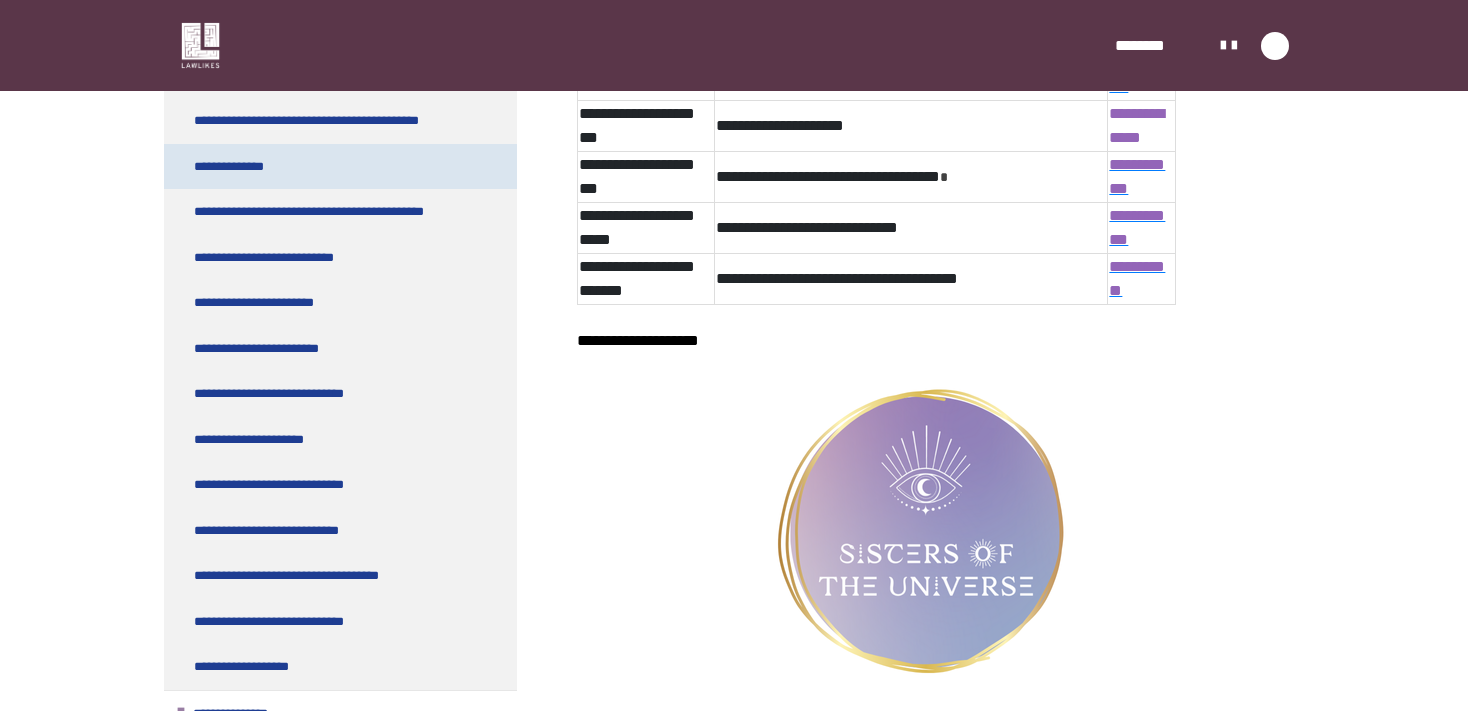 scroll, scrollTop: 1233, scrollLeft: 0, axis: vertical 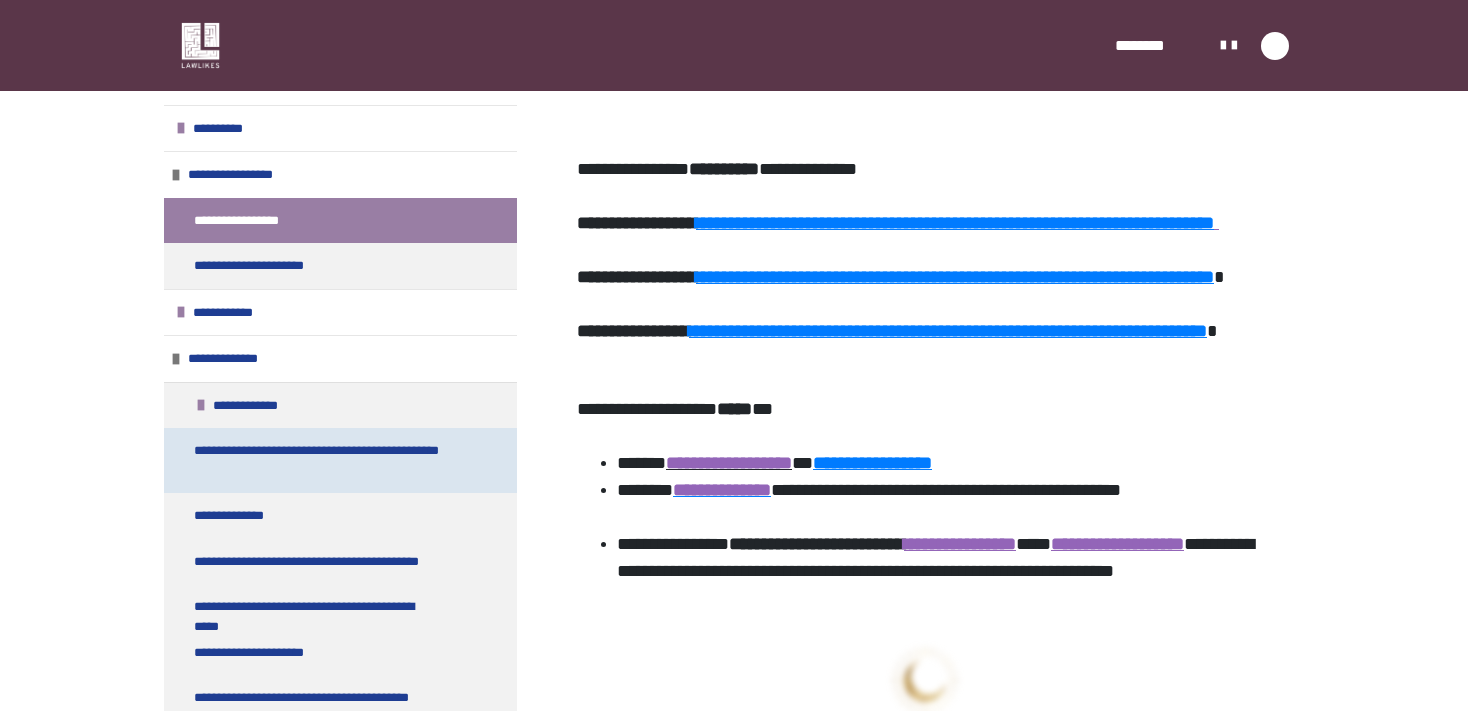 click on "**********" at bounding box center (324, 460) 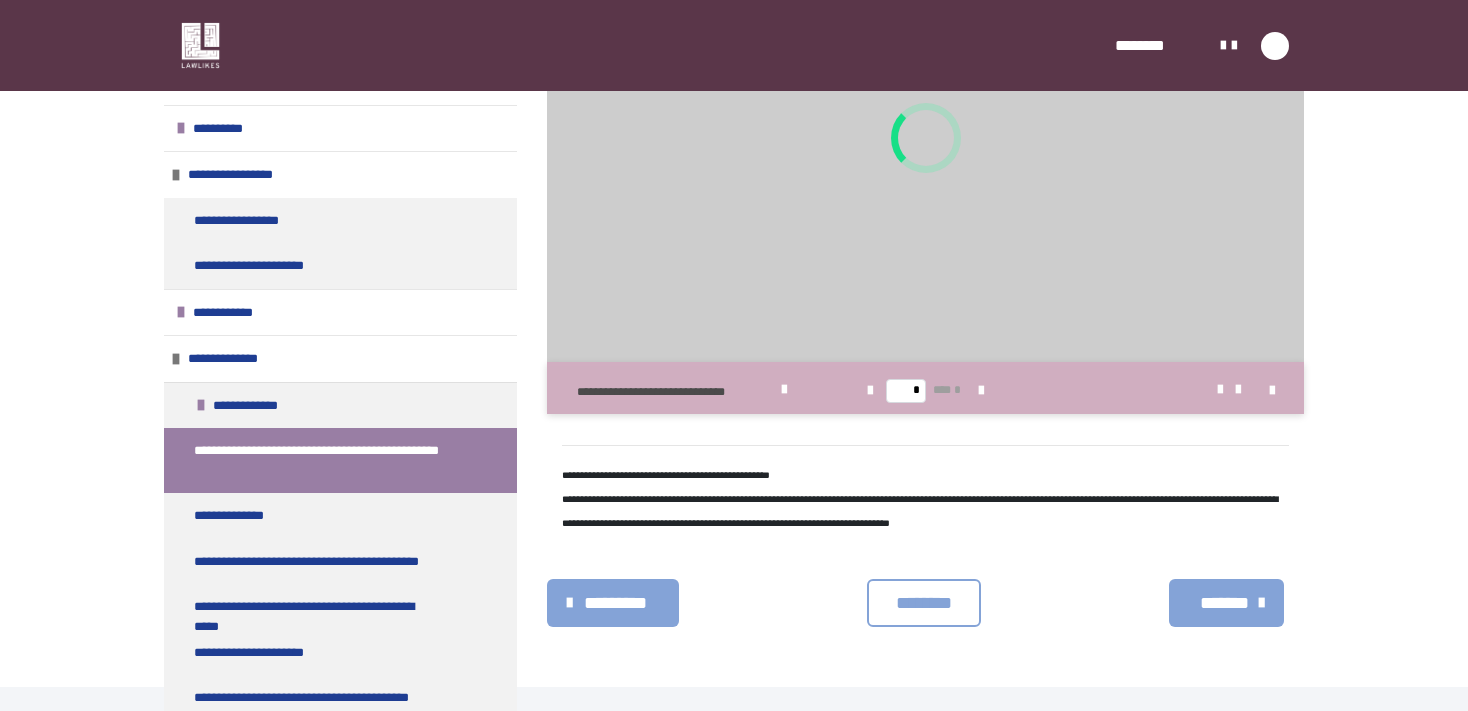 scroll, scrollTop: 1749, scrollLeft: 0, axis: vertical 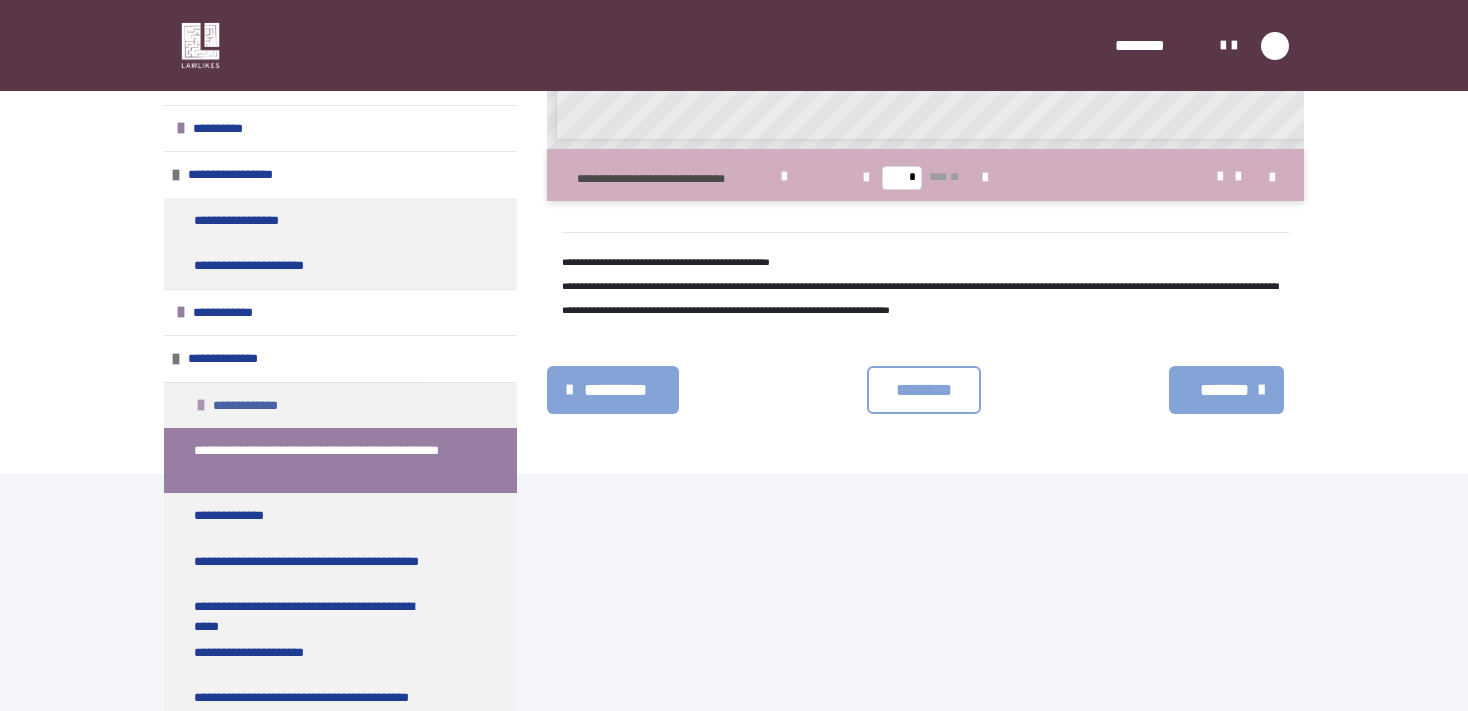 click on "**********" at bounding box center [252, 406] 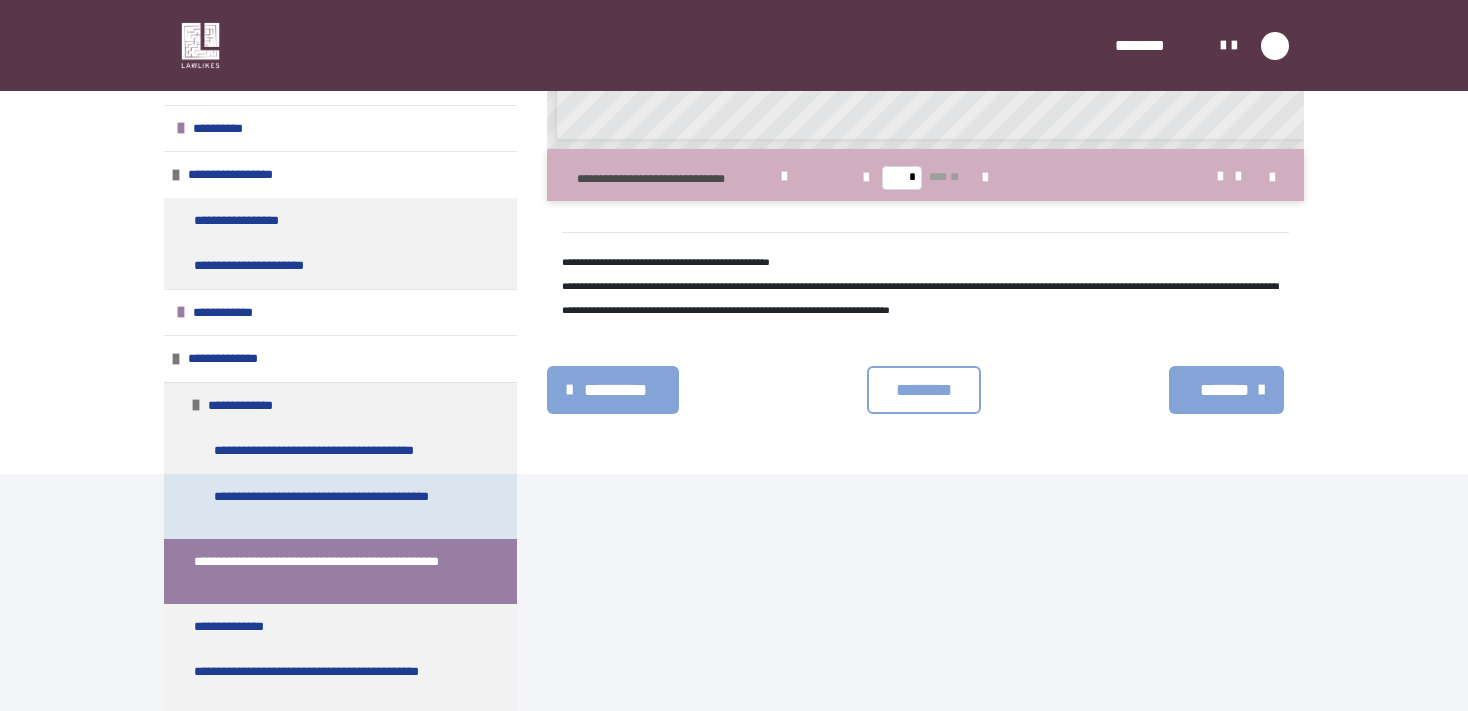 click on "**********" at bounding box center (334, 506) 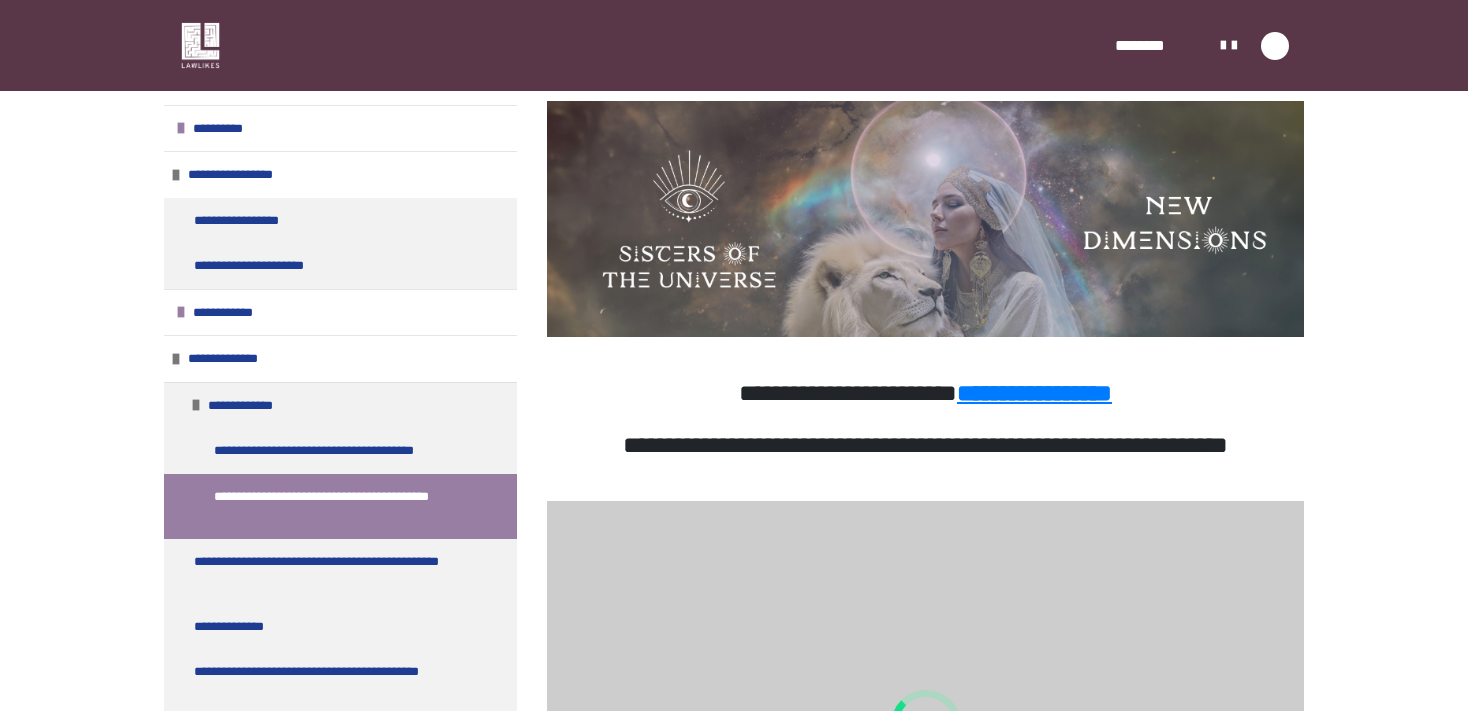 scroll, scrollTop: 584, scrollLeft: 0, axis: vertical 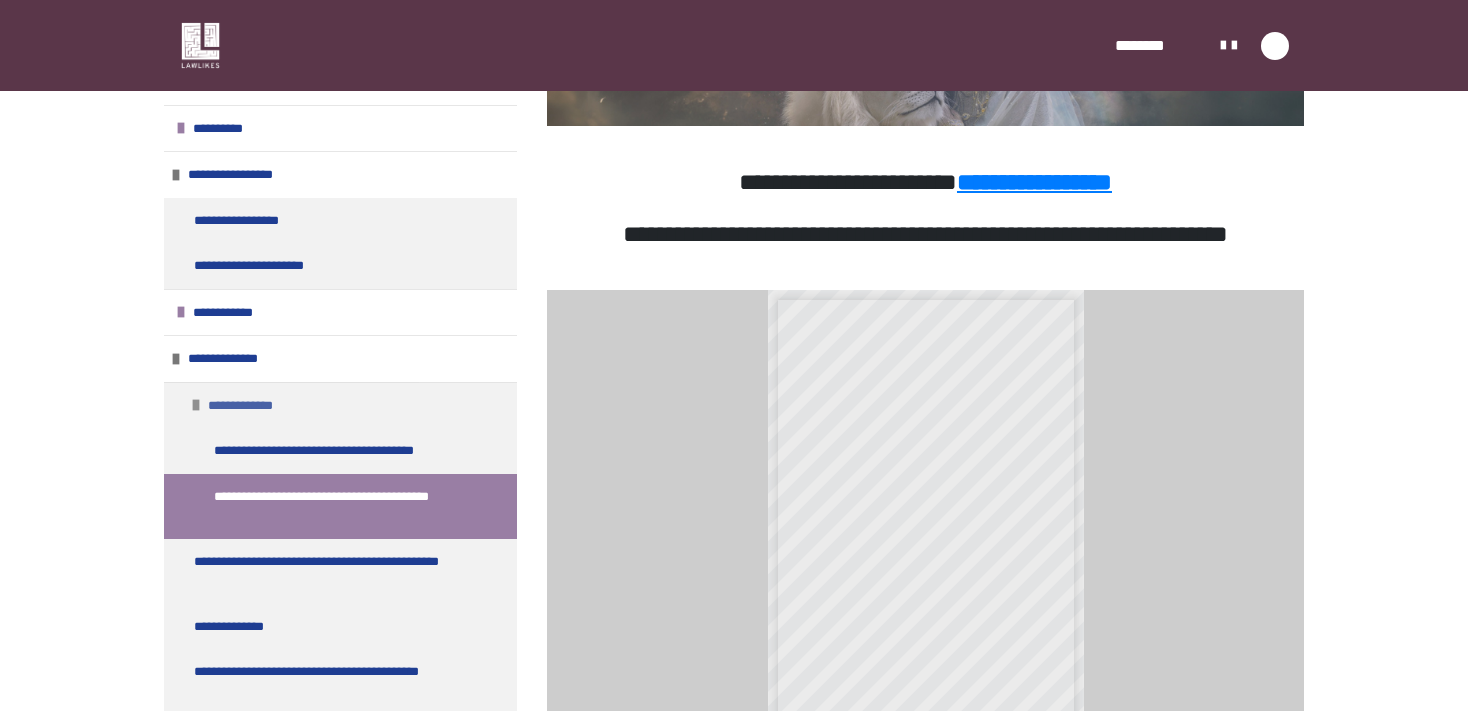 click at bounding box center [196, 405] 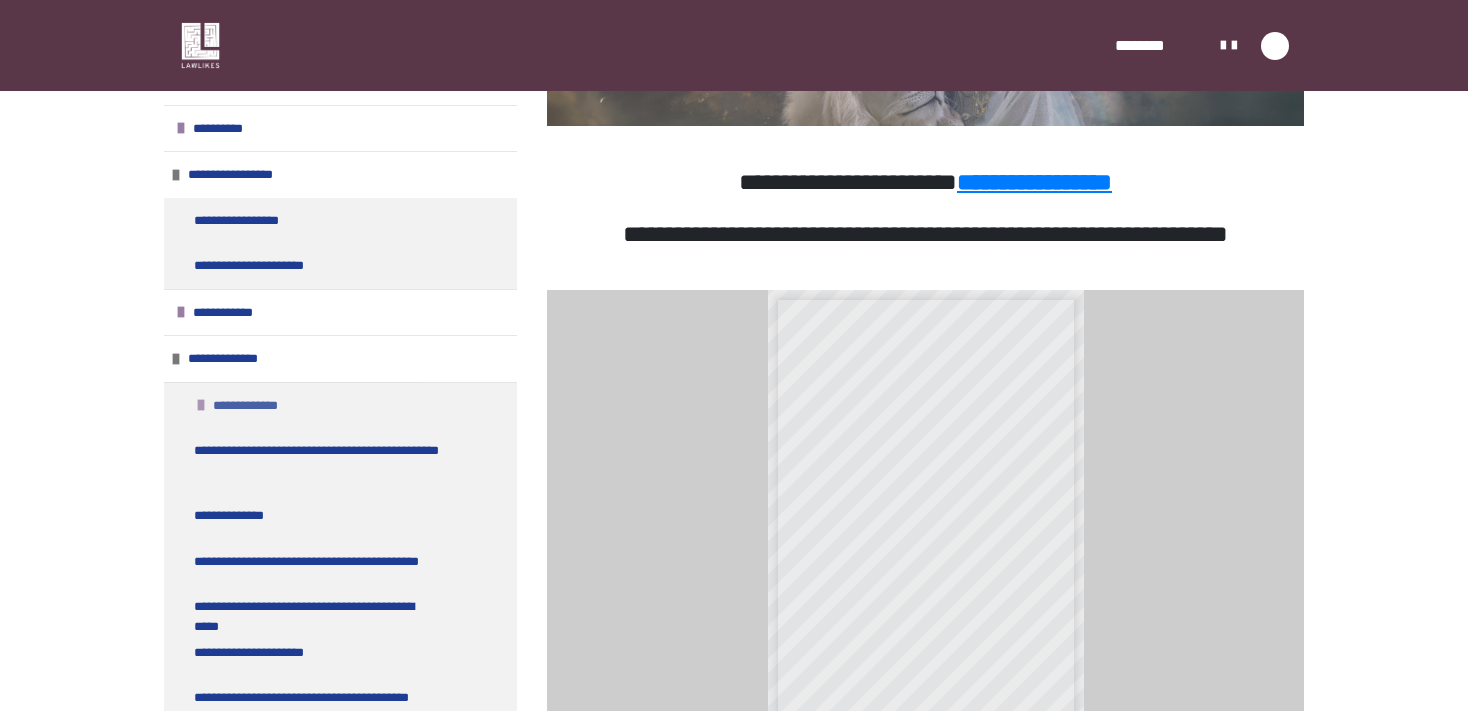 click at bounding box center (201, 405) 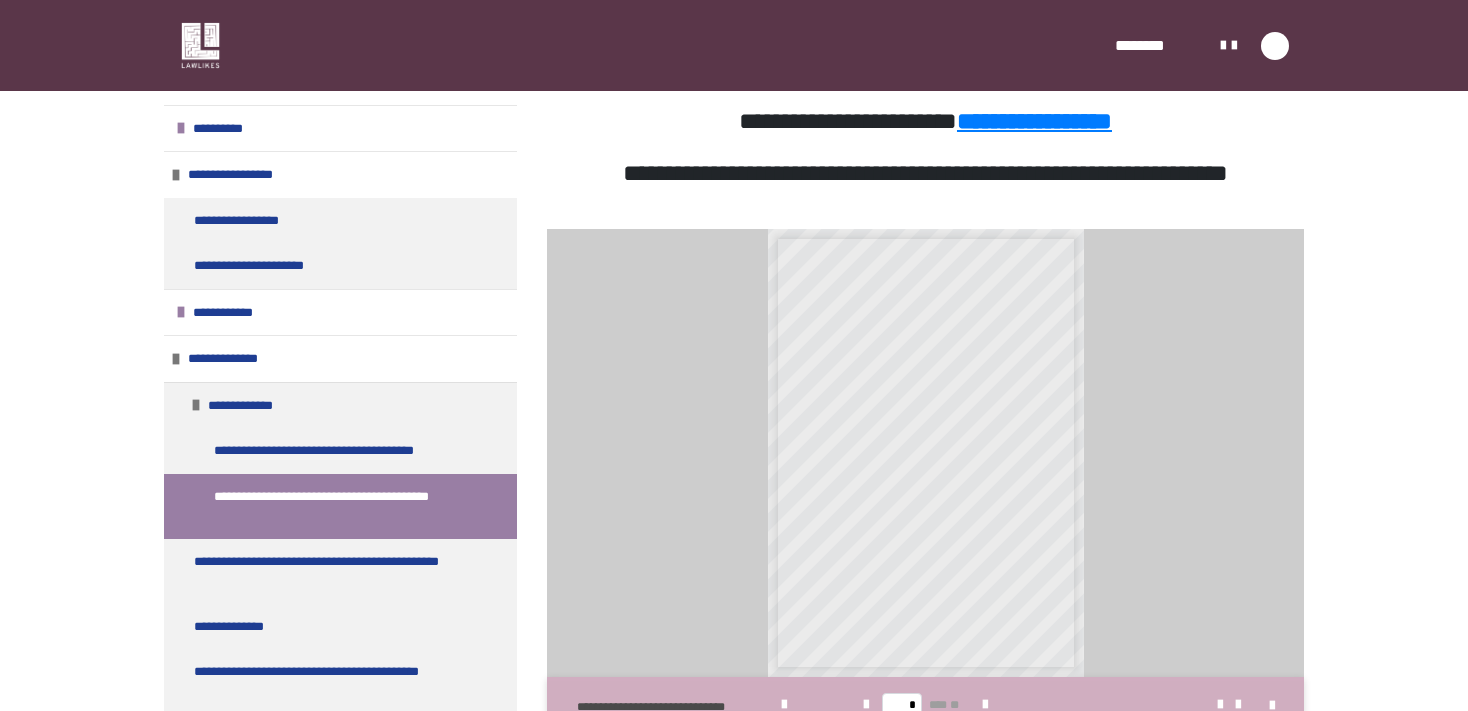 scroll, scrollTop: 444, scrollLeft: 0, axis: vertical 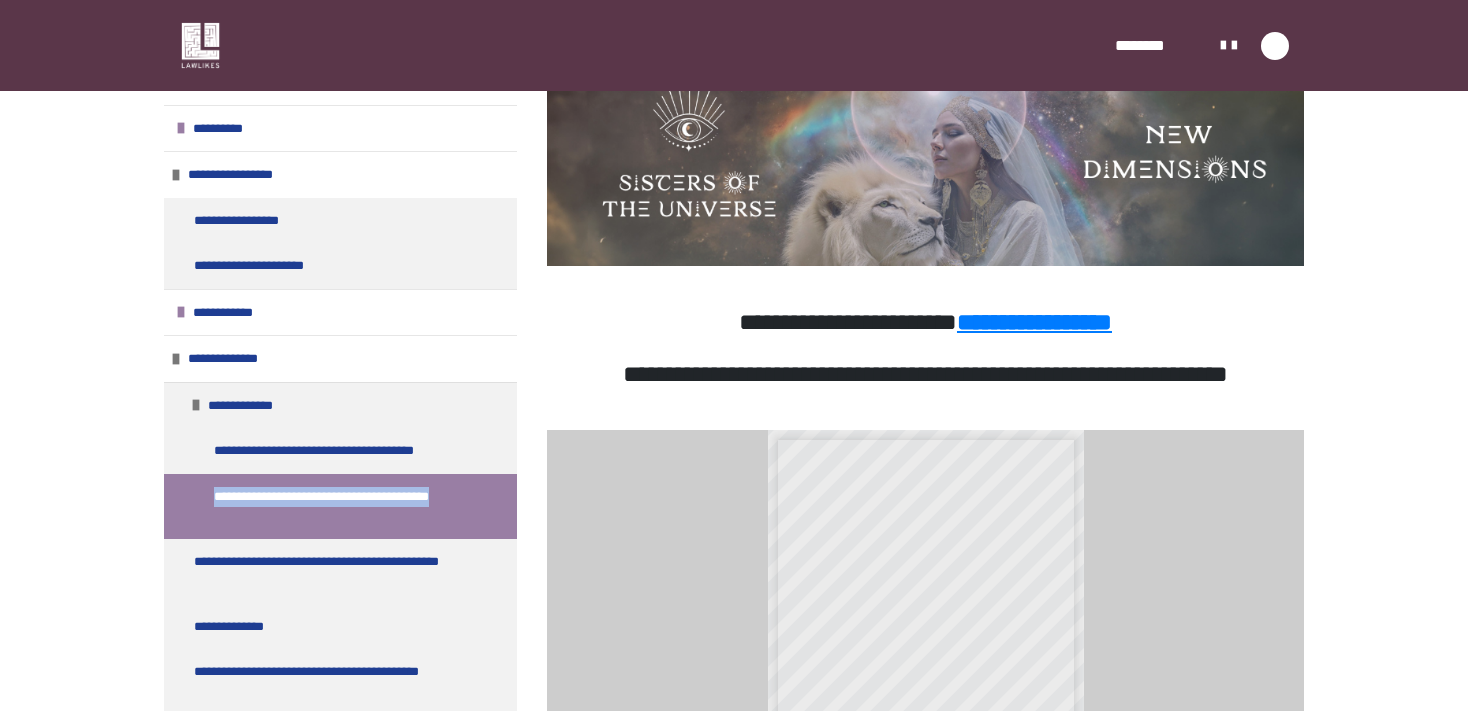 drag, startPoint x: 216, startPoint y: 488, endPoint x: 441, endPoint y: 522, distance: 227.55438 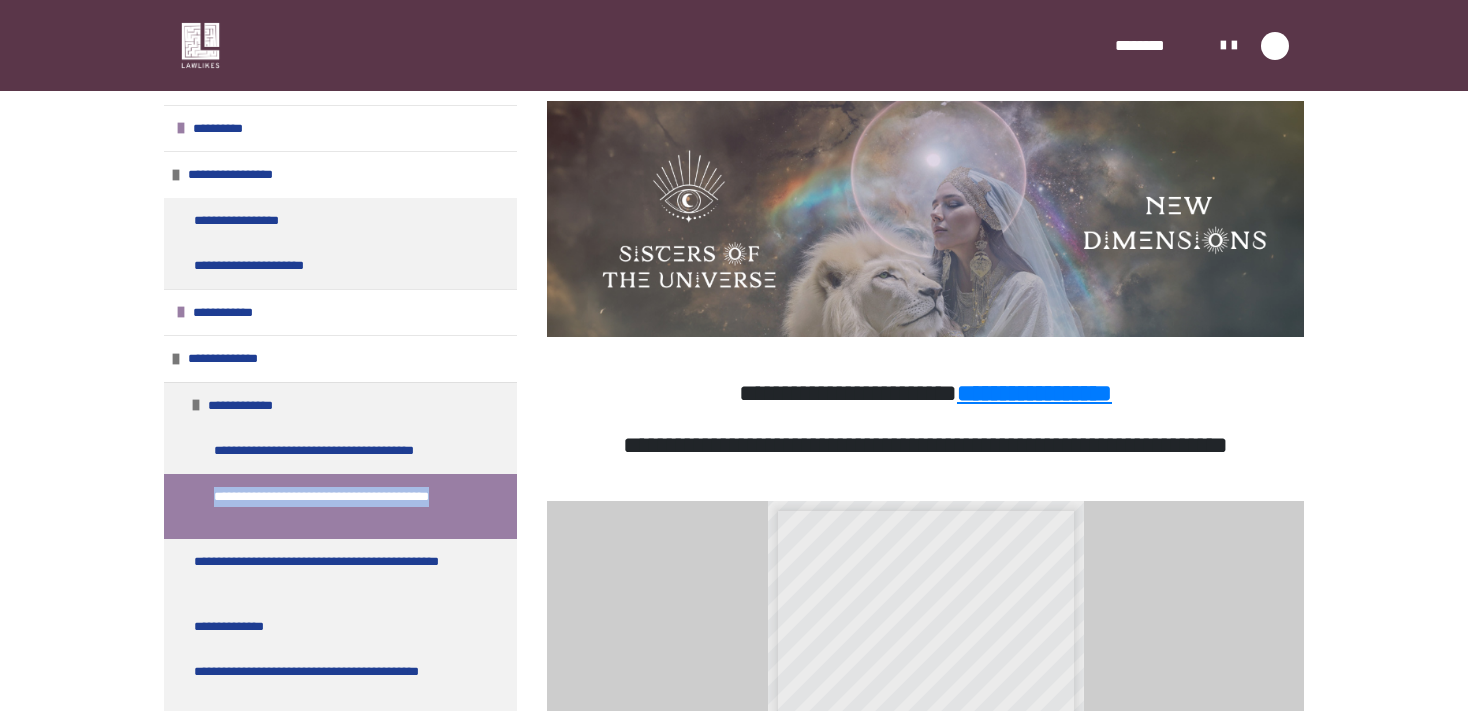 copy on "**********" 